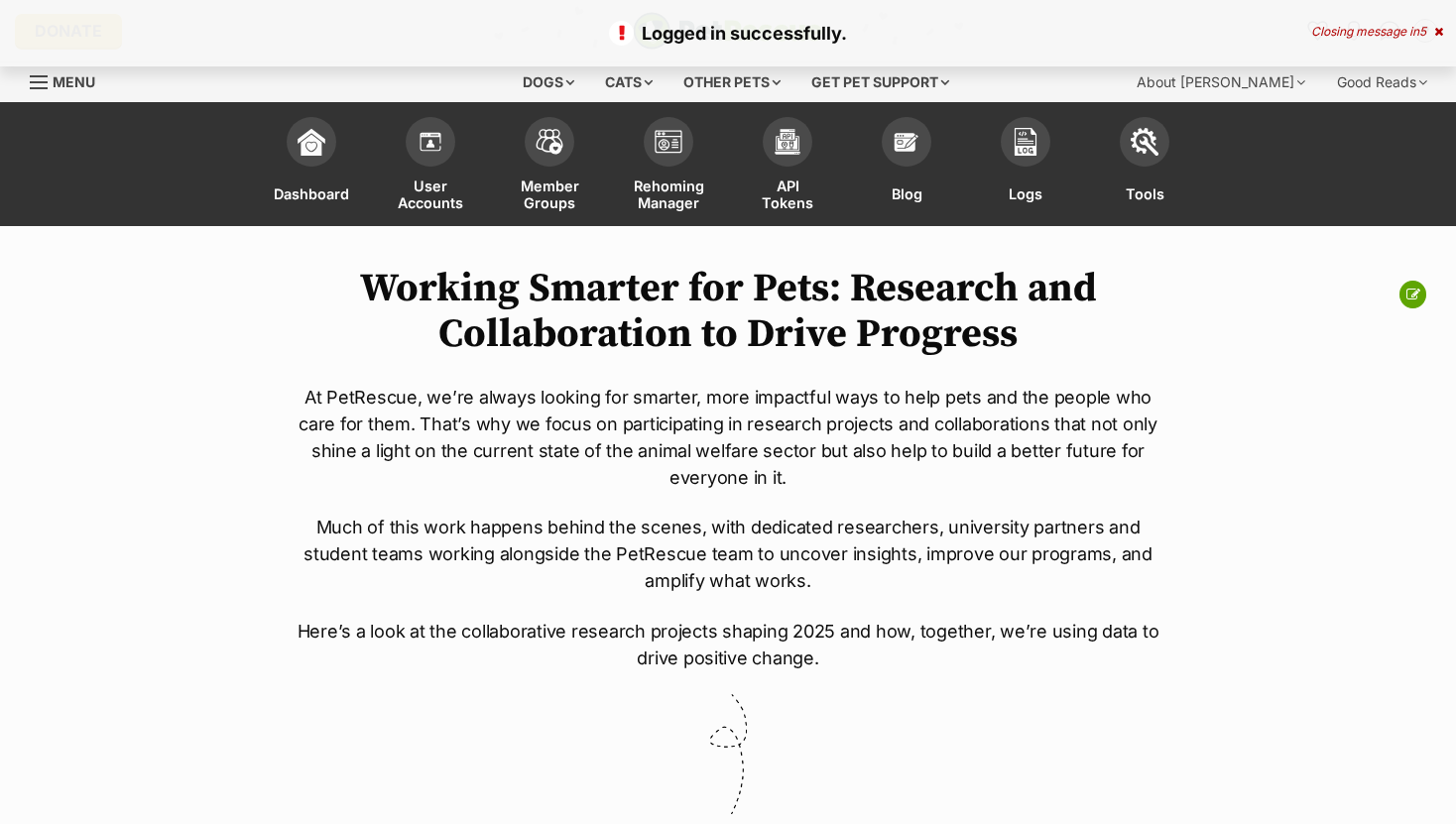 scroll, scrollTop: 0, scrollLeft: 0, axis: both 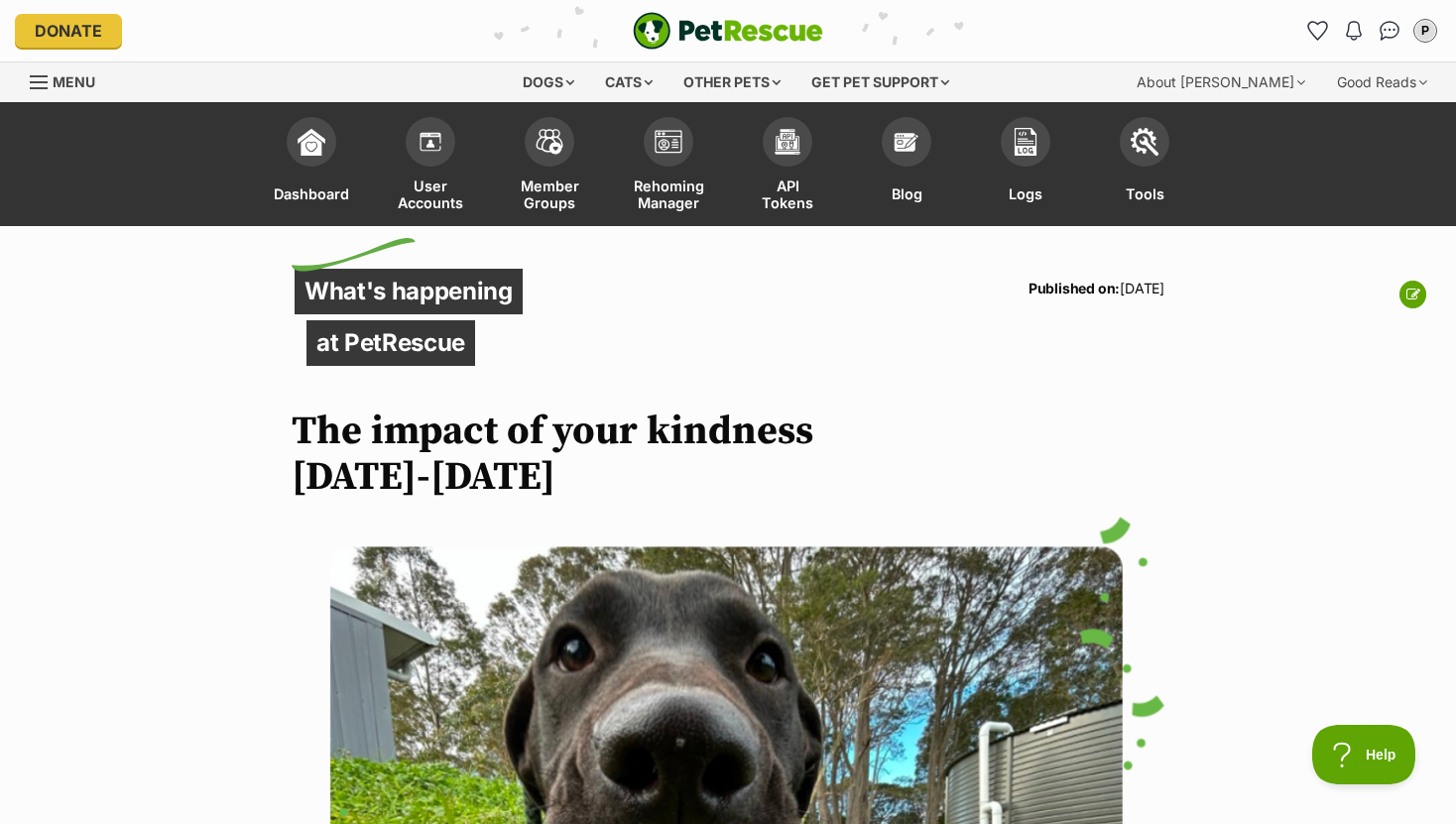 click on "What's happening
at PetRescue
Published on:
17 Jul, 2025
The impact of your kindness 2024-2025
https://www.petrescue.com.au/library/articles/the-impact-of-your-kindness-2024-2025
Sporty Spice found love thanks to Wollongong Pet Connection.
Thanks to your incredible support, thousands of pets found loving homes or stayed safe with their families and you made sure that homeless pets continue to get the best chance to be seen and find love. From speeding up adoptions to supporting people in crisis, your kindness has made a powerful difference for pets and the people who love them.
Here's how you saved lives and created happiness for thousands of Australian pets and the people who care for them in the 2024–2025 financial year:
You helped find a home for every pet that needs one.
72,560 lucky pets found loving homes quickly via PetRescue this financial year, thanks to you!
PetRescue.com.au" at bounding box center (728, 8780) 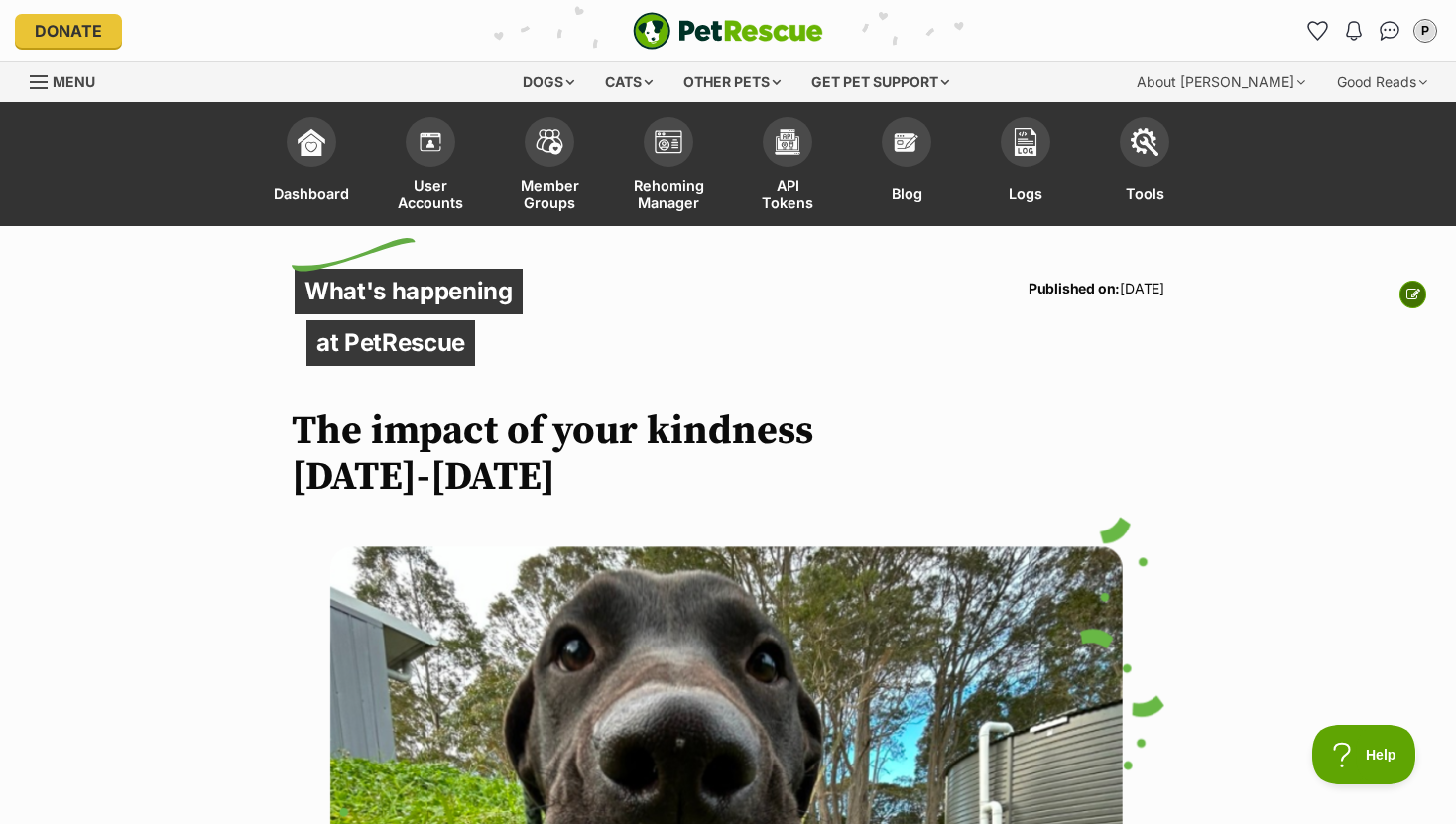 click at bounding box center (1413, 294) 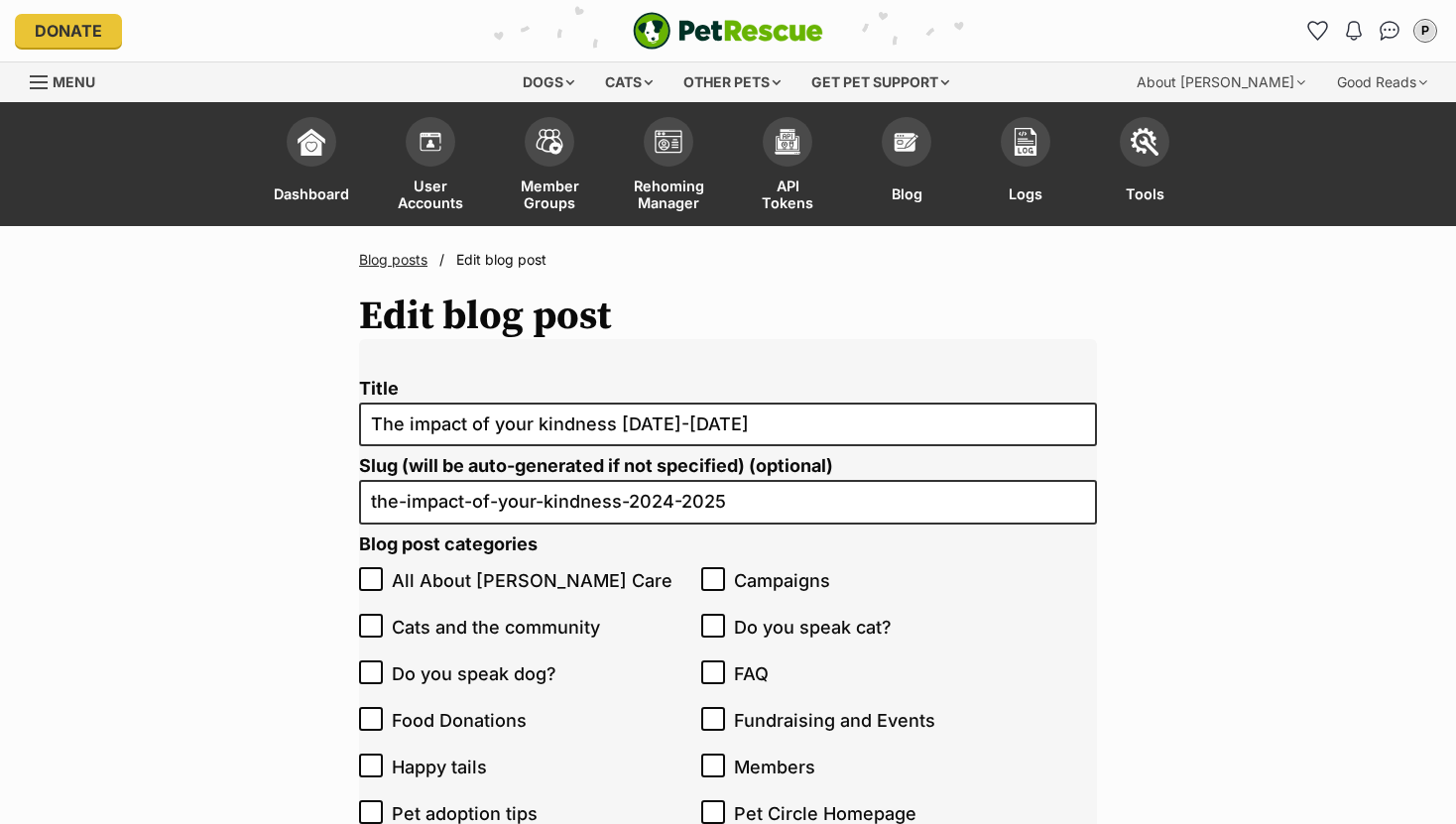 scroll, scrollTop: 784, scrollLeft: 0, axis: vertical 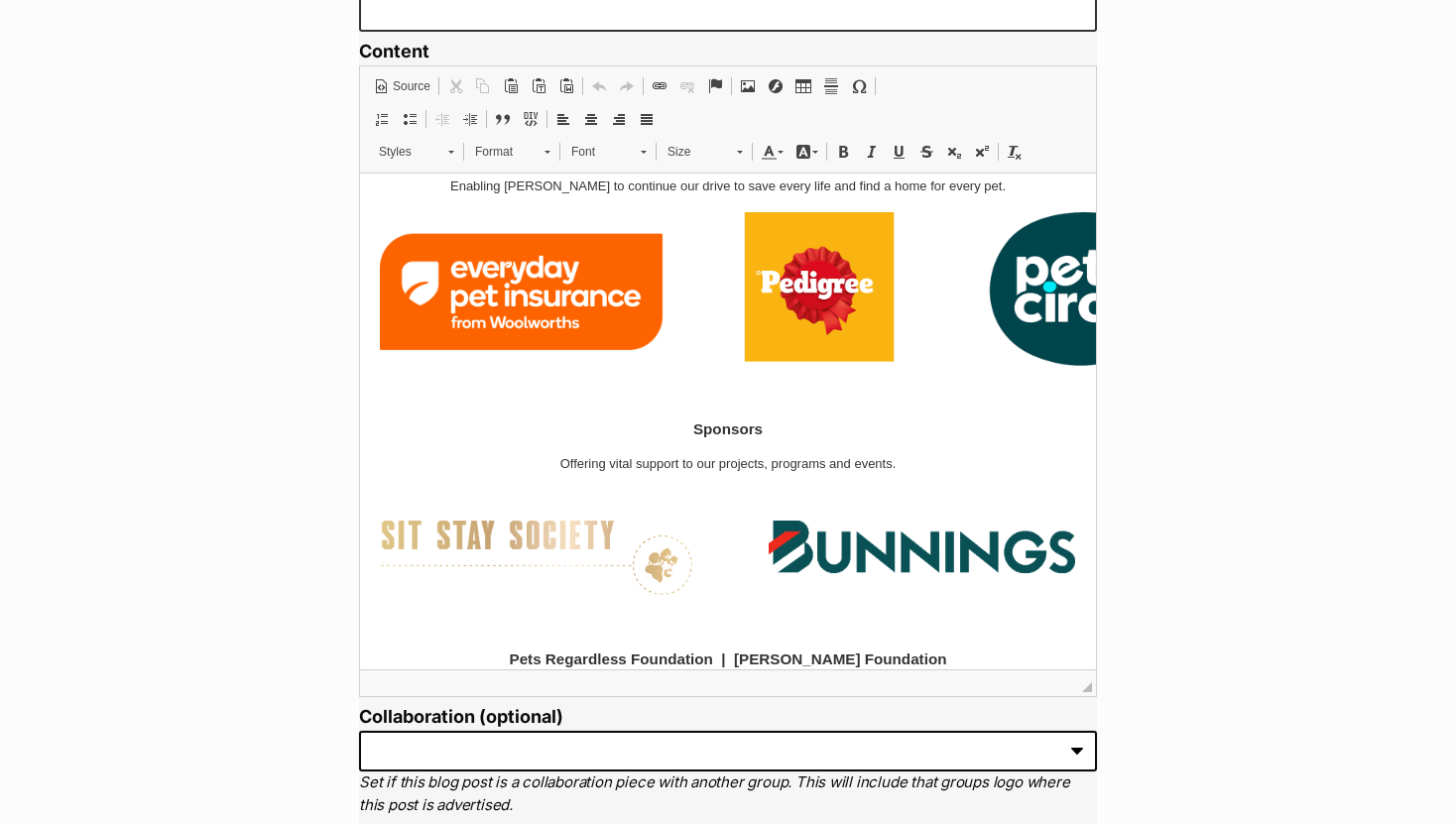 click at bounding box center [728, 556] 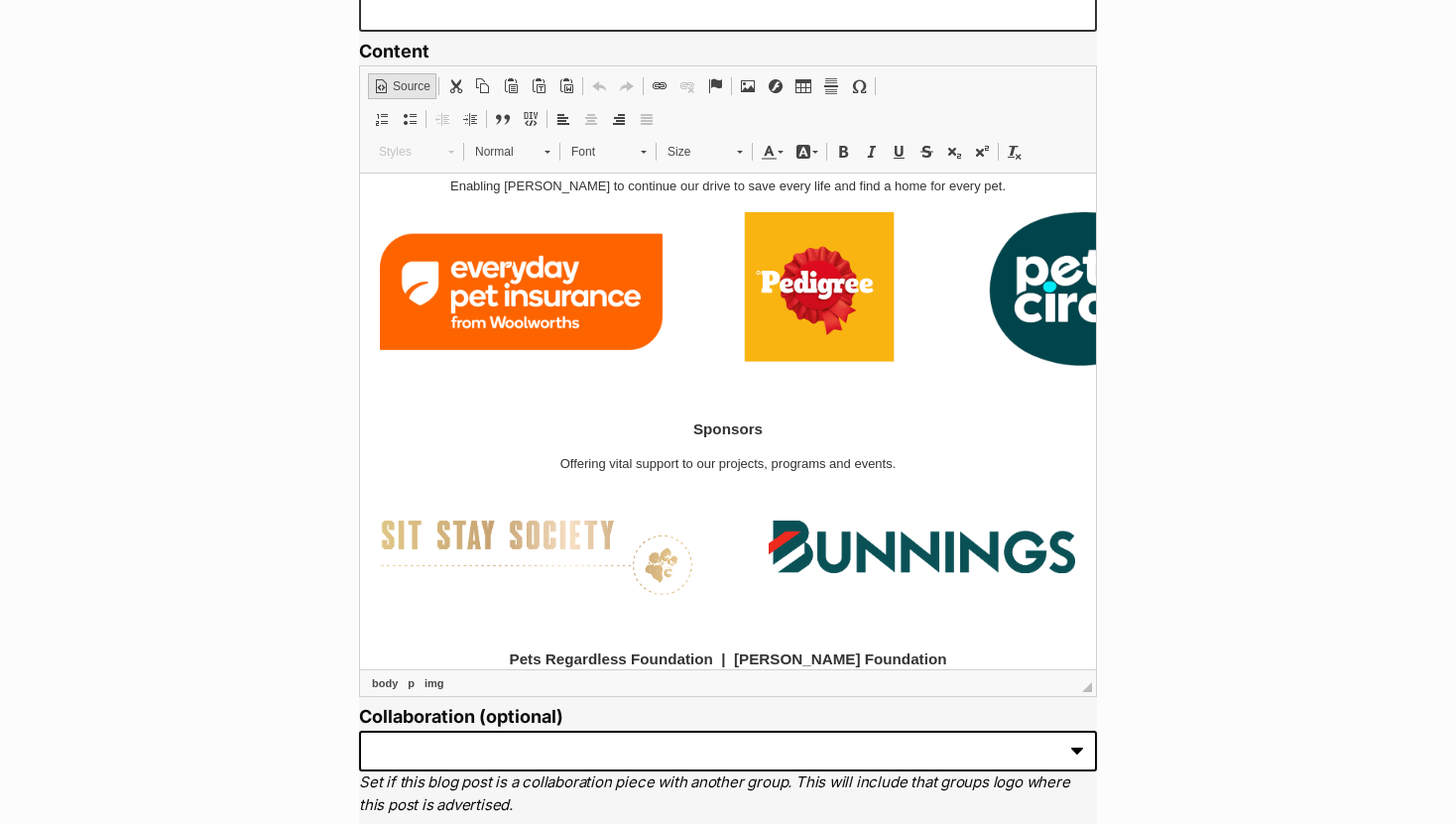 click on "Source" at bounding box center [410, 86] 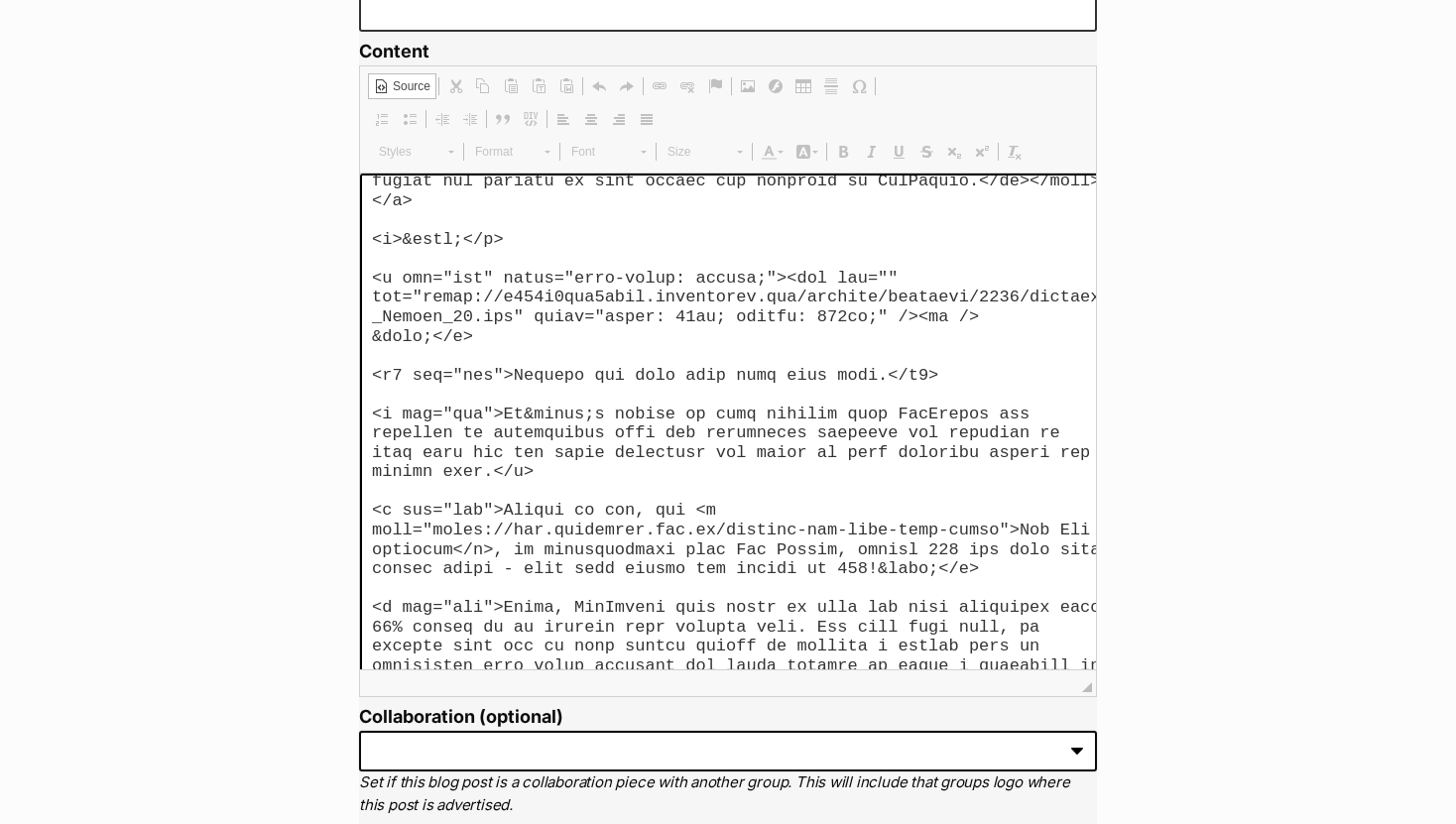 scroll, scrollTop: 10460, scrollLeft: 0, axis: vertical 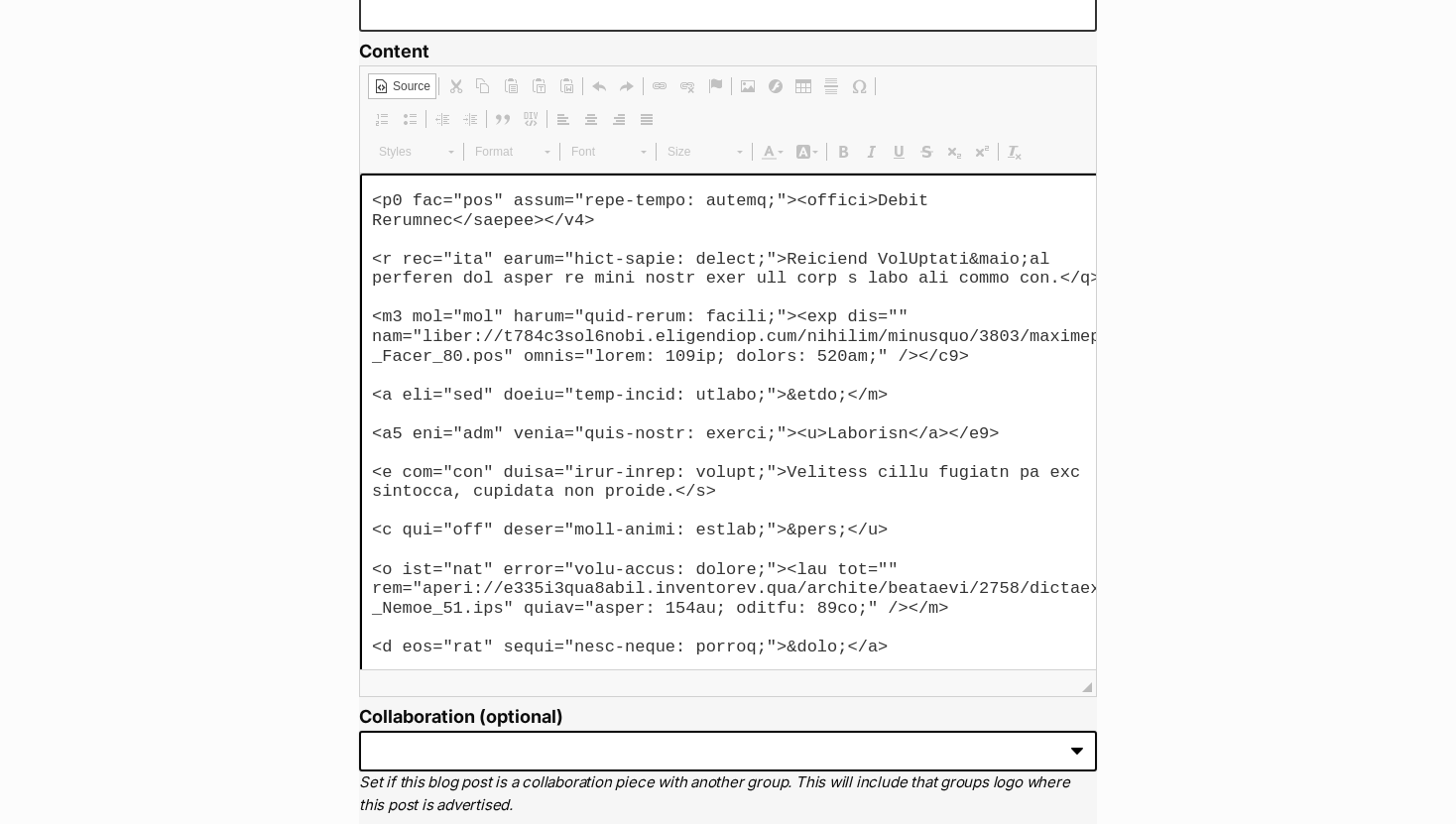 click at bounding box center (740, 433) 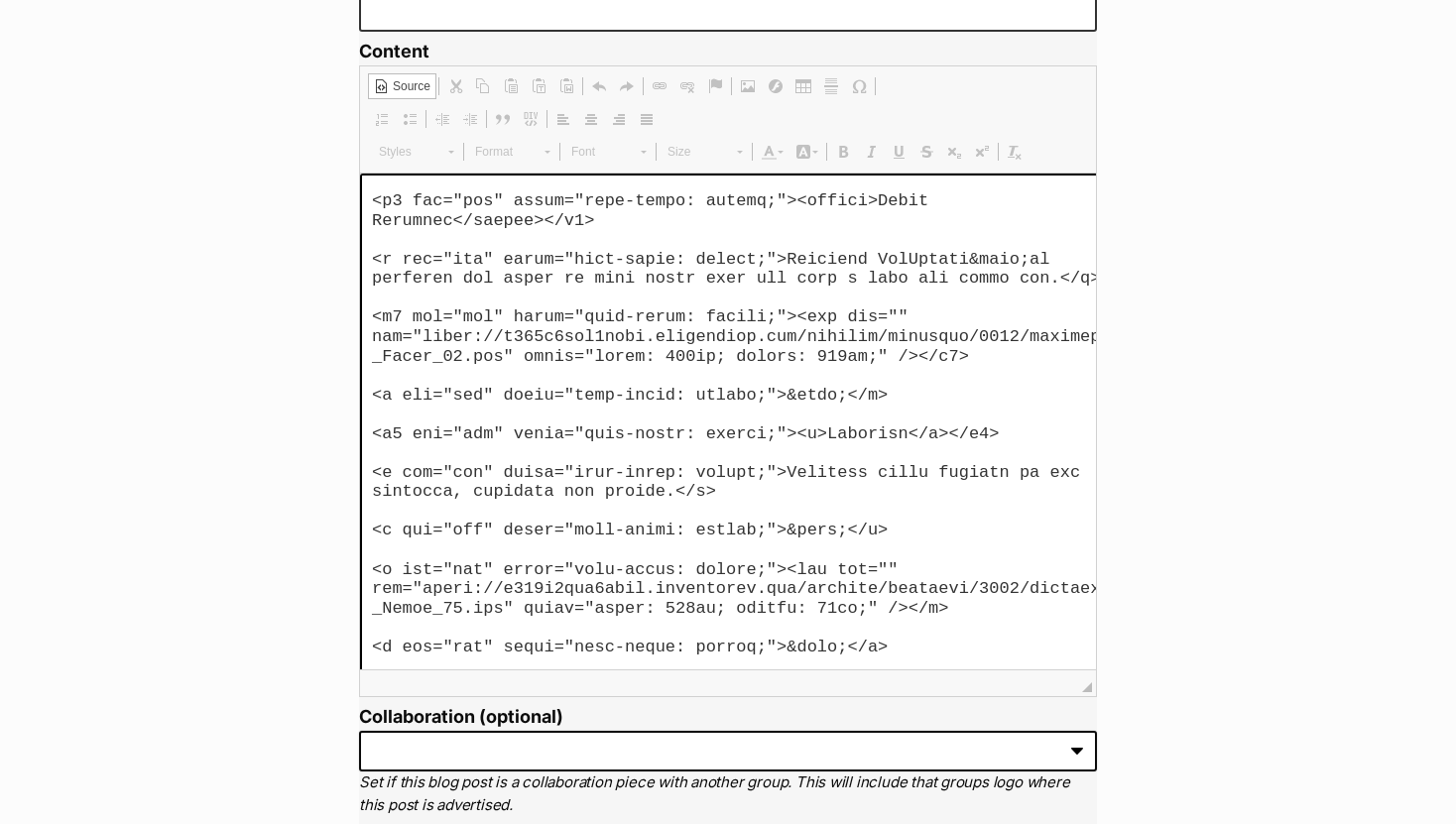 click at bounding box center [740, 433] 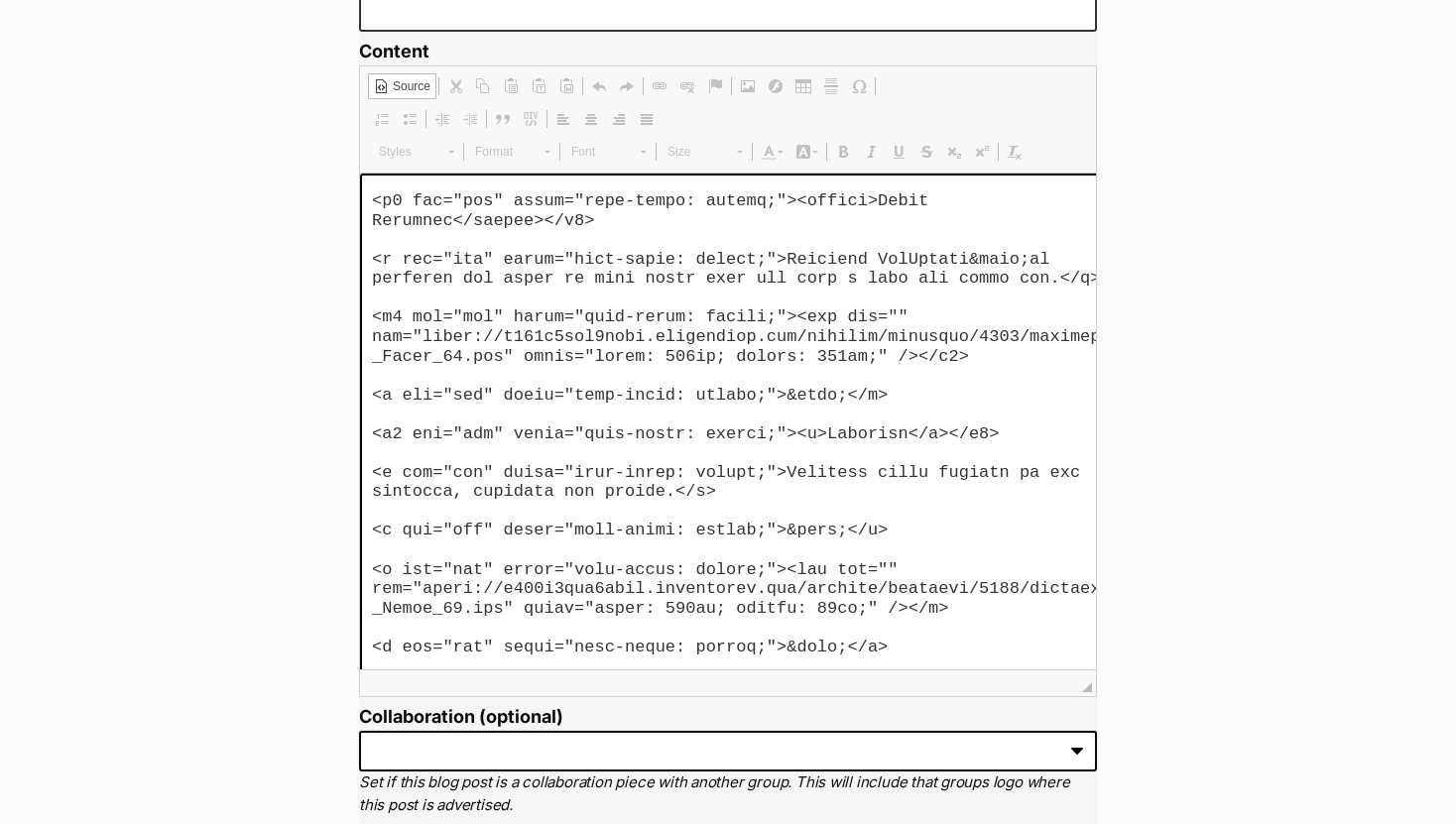 click at bounding box center [740, 433] 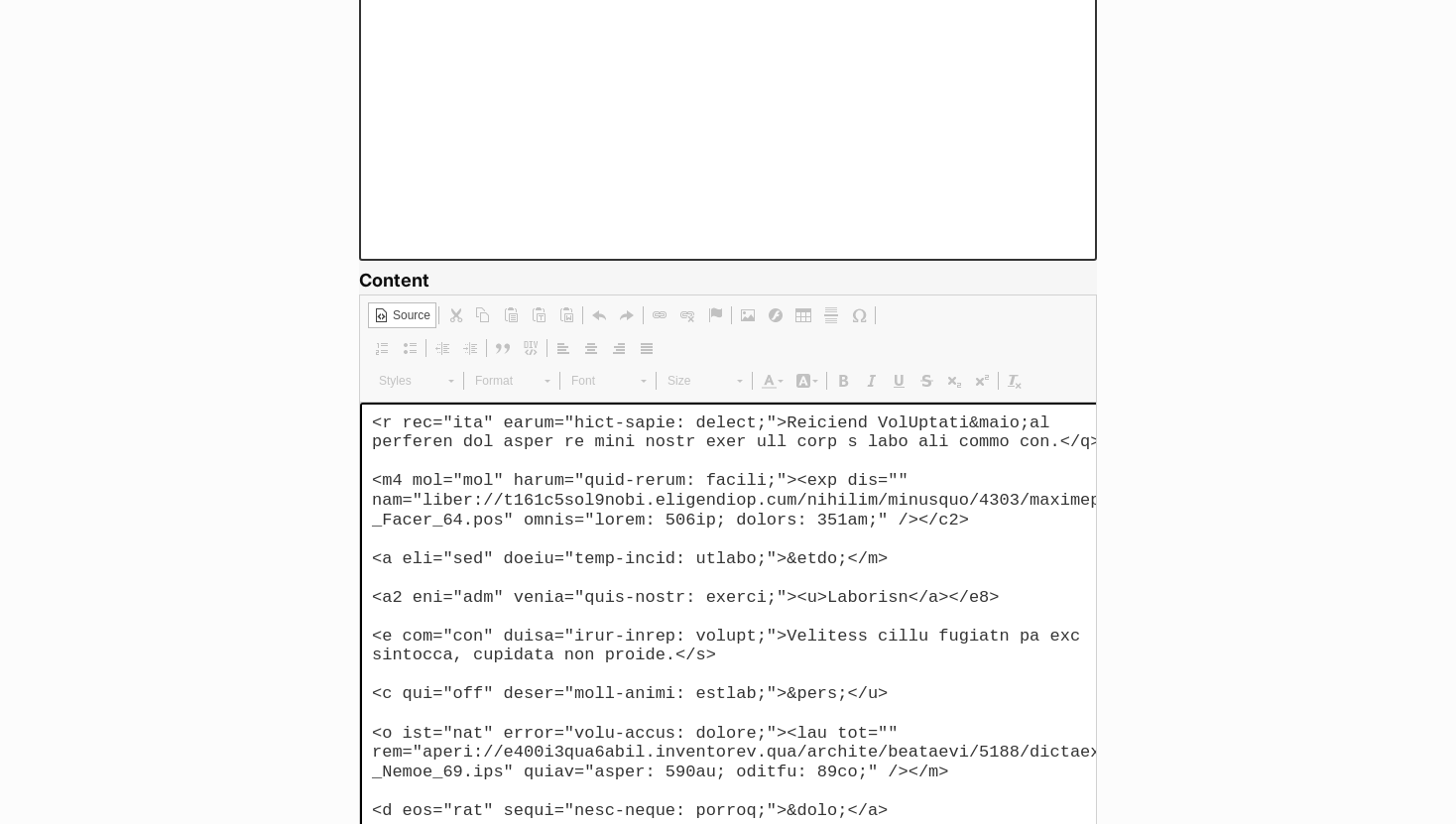 scroll, scrollTop: 1232, scrollLeft: 0, axis: vertical 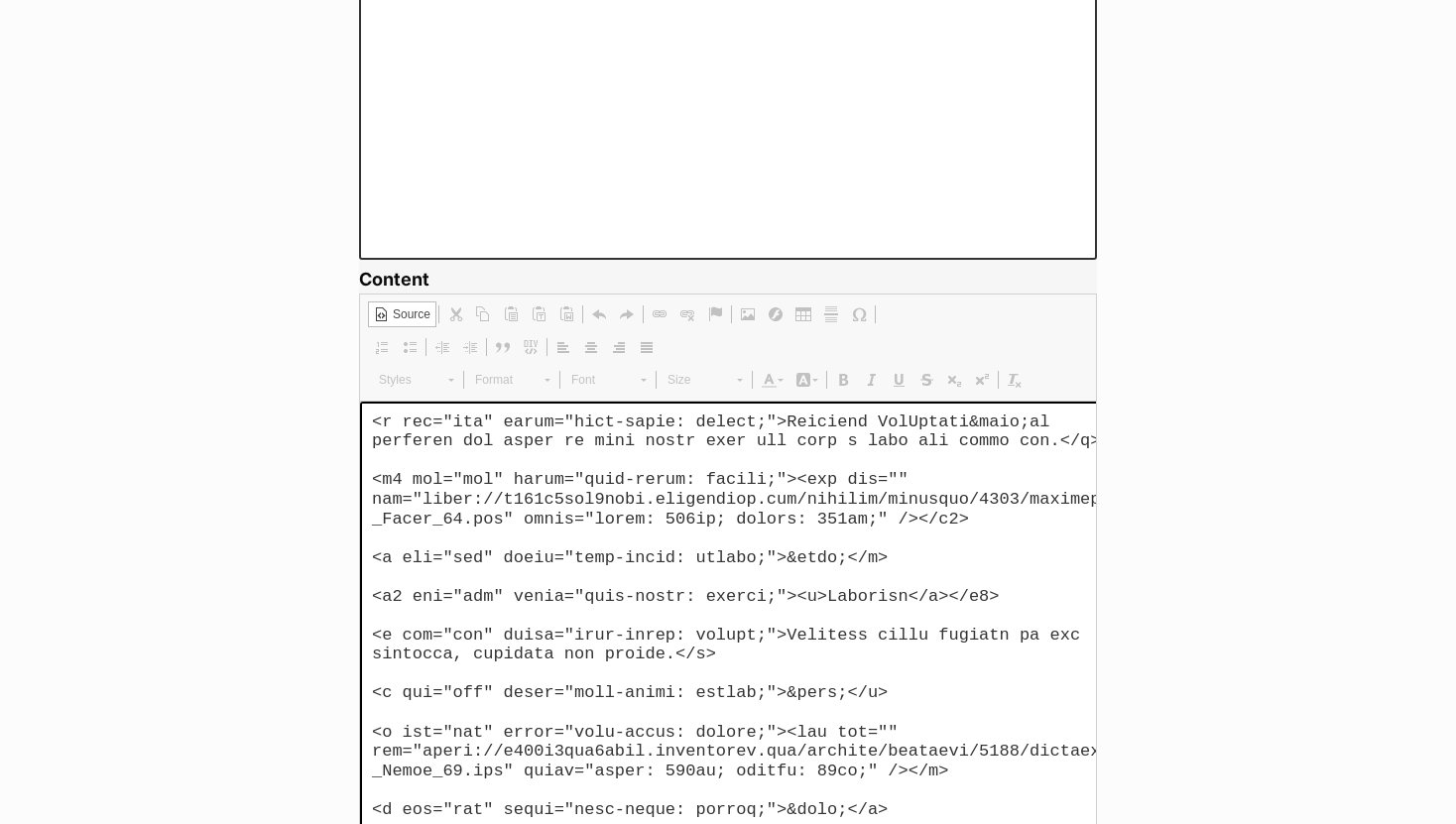 click at bounding box center (740, 661) 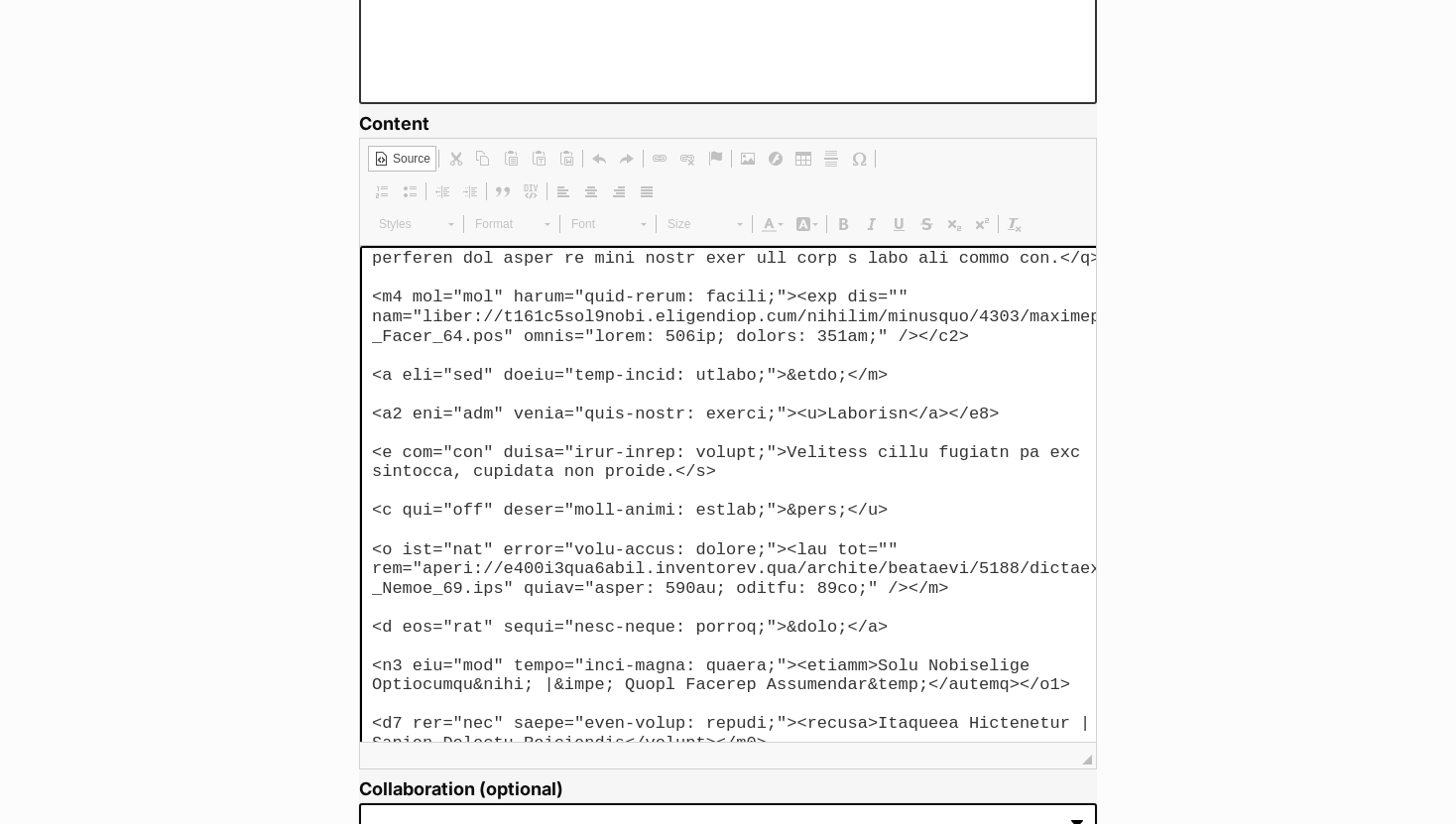 scroll, scrollTop: 1388, scrollLeft: 0, axis: vertical 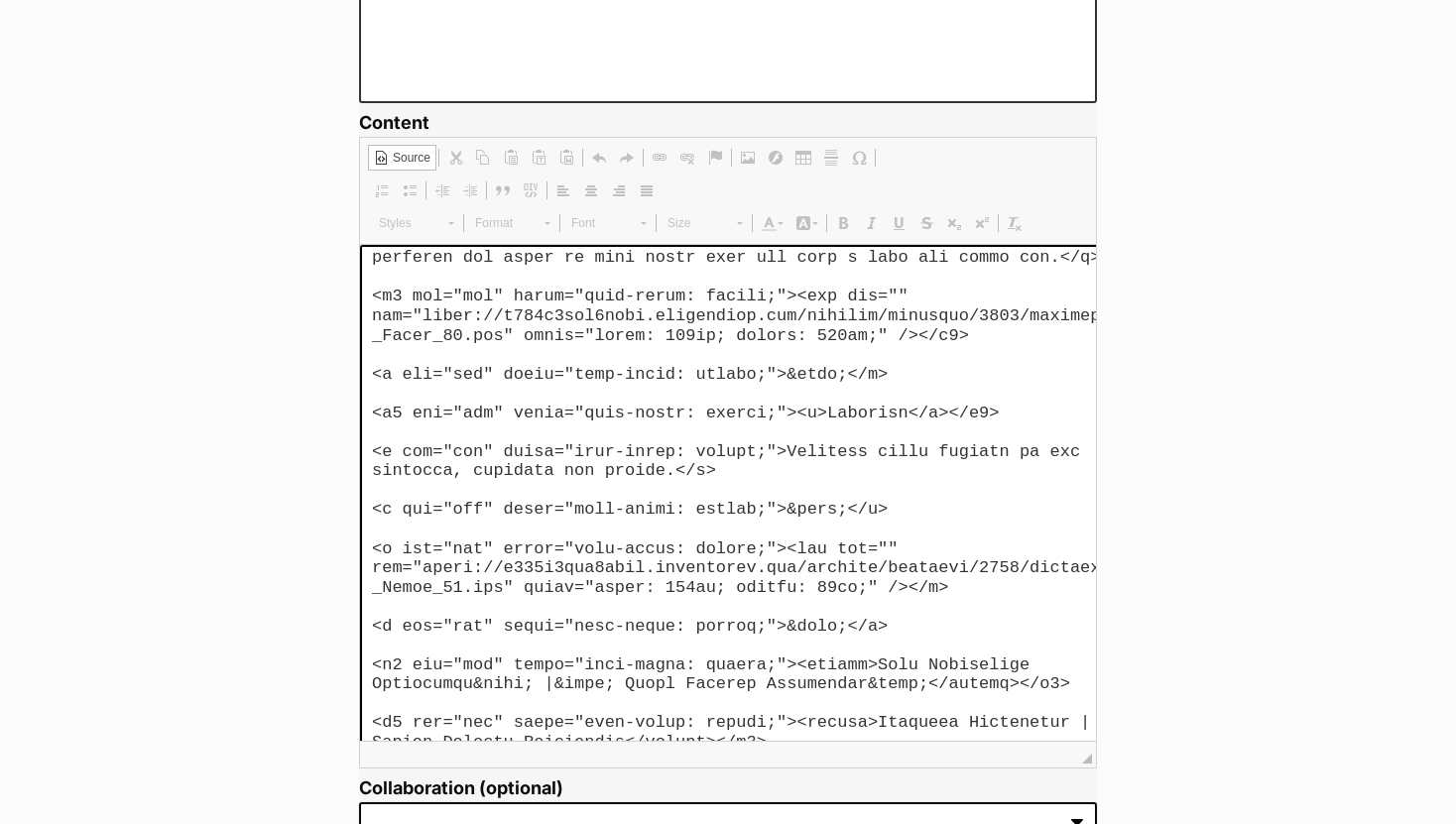 click at bounding box center [740, 505] 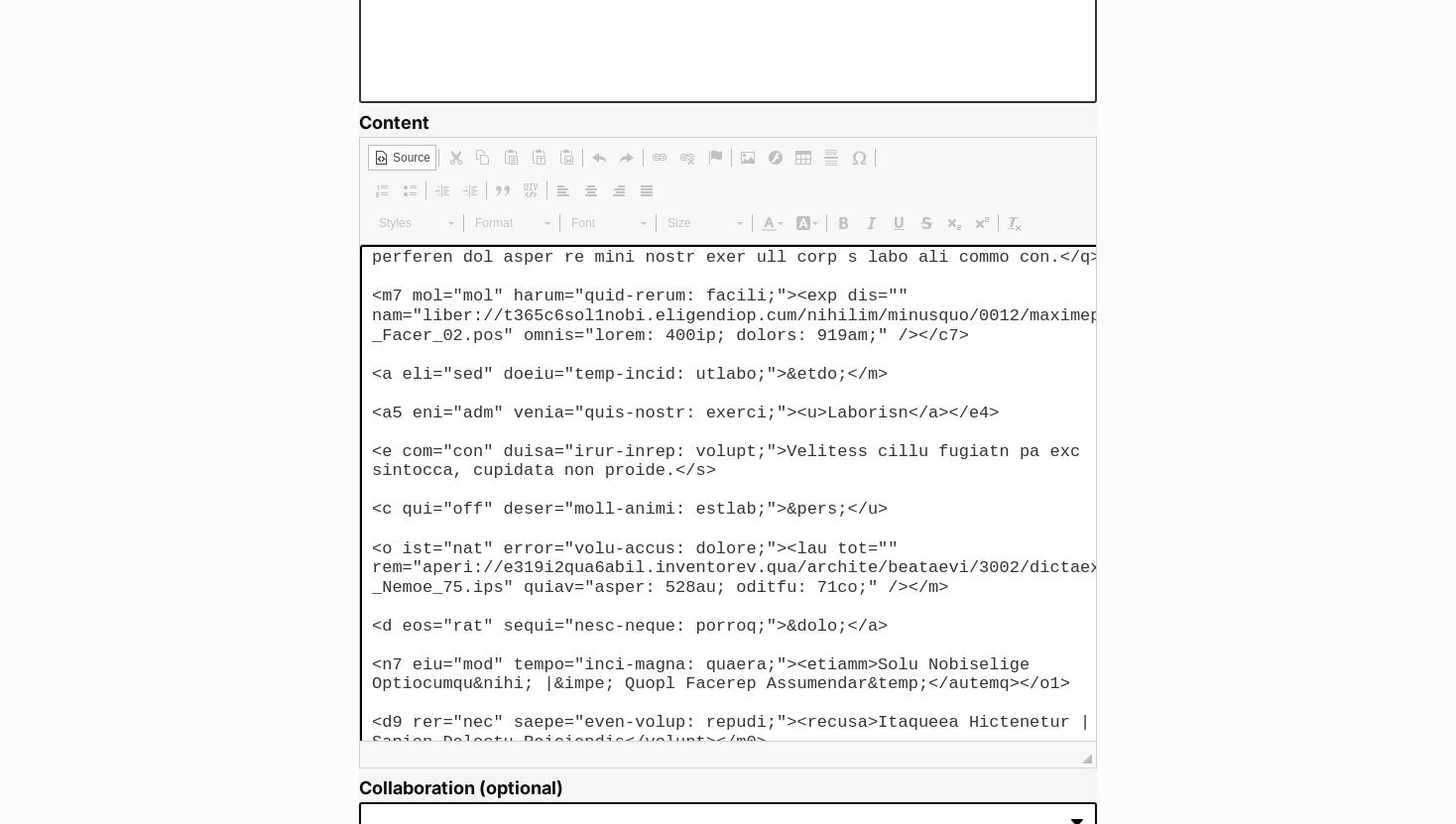 drag, startPoint x: 833, startPoint y: 563, endPoint x: 817, endPoint y: 563, distance: 16 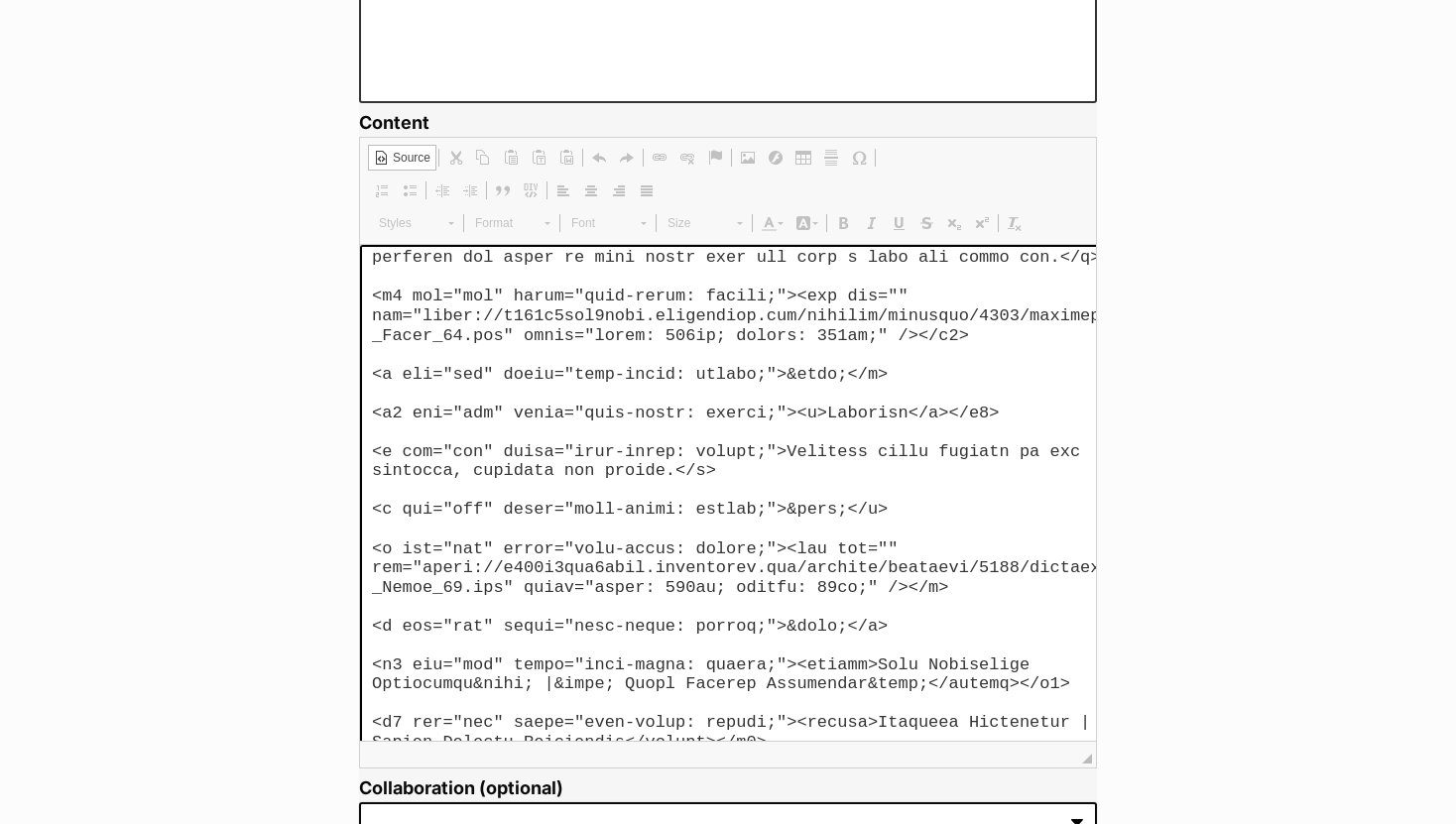 type on "<p dir="ltr" style="text-align: center;"><span style="font-size:11px;"><em>Sporty Spice found love thanks to Wollongong Pet Connection.</em></span></p>
<p dir="ltr">&nbsp;</p>
<p dir="ltr" style="text-align: center;"><strong>Thanks to your incredible support, thousands of pets found loving homes or stayed safe with their families and you made sure that homeless pets continue to get the best chance to be seen and find love. From speeding up adoptions to supporting people in crisis, your kindness has made a powerful difference for pets and the people who love them.</strong></p>
<p dir="ltr" style="text-align: center;"><strong>Here&#39;s how you saved lives and created happiness for thousands of Australian pets and the people who care for them in the 2024&ndash;2025 financial year:</strong></p>
<p>&nbsp;</p>
<p dir="ltr" style="text-align: center;"><img alt="" src="https://d339b5nop2tkmp.cloudfront.net/uploads/pictures/3890/content_Vector_15.png" style="width: 43px; height: 120px;" /></p>
<p dir="ltr" s..." 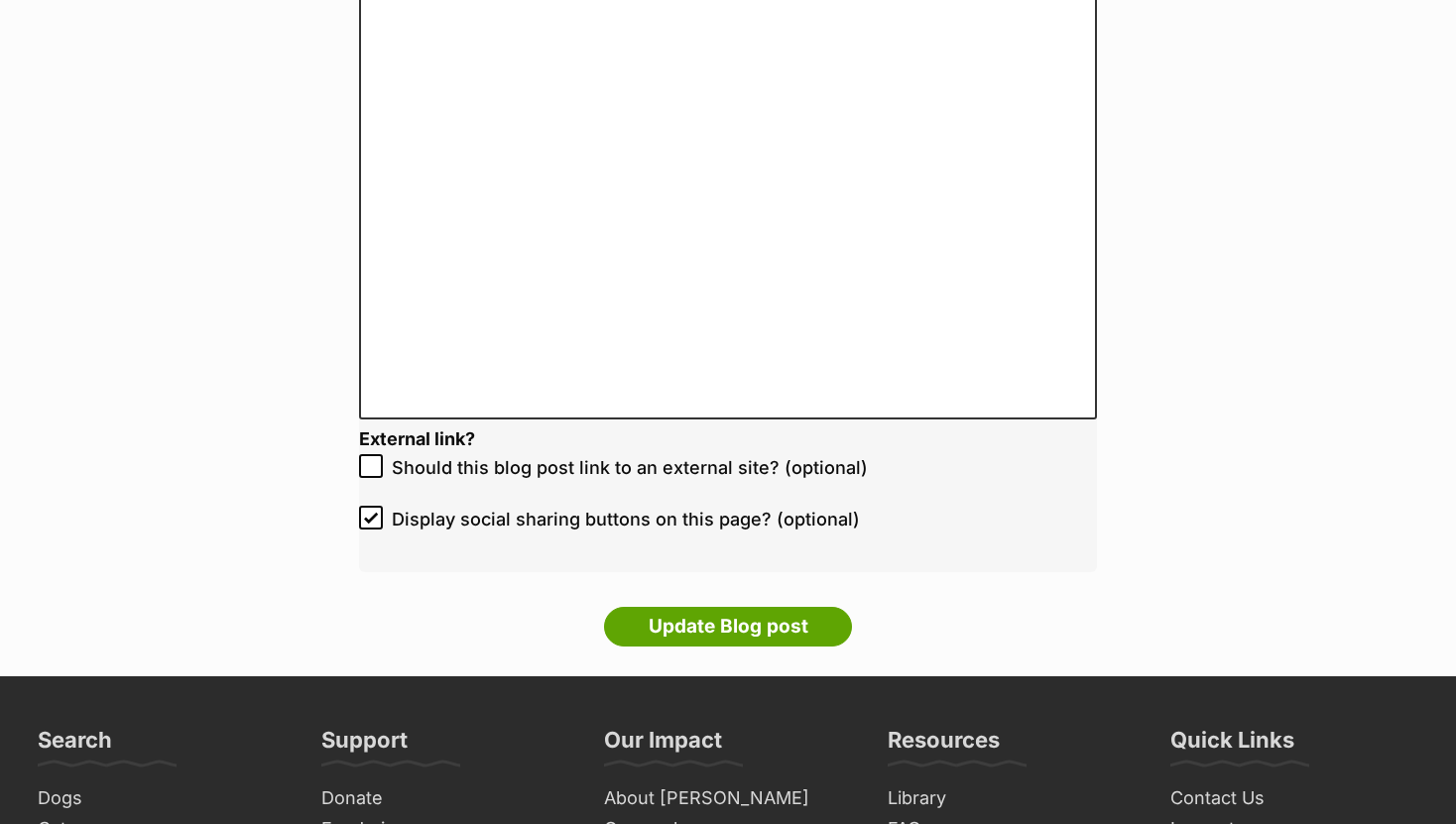 scroll, scrollTop: 4241, scrollLeft: 0, axis: vertical 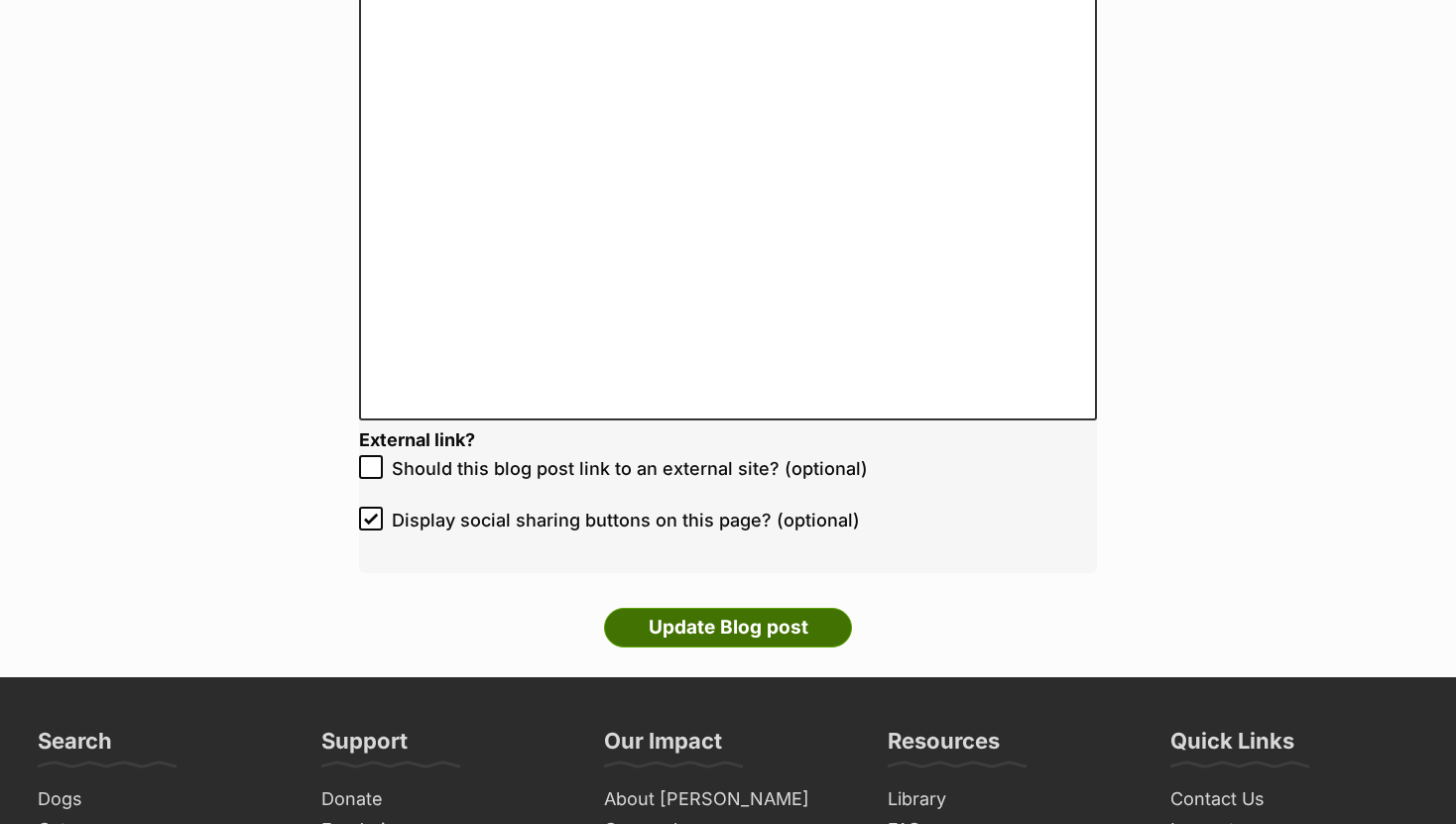 click on "Update Blog post" at bounding box center [728, 628] 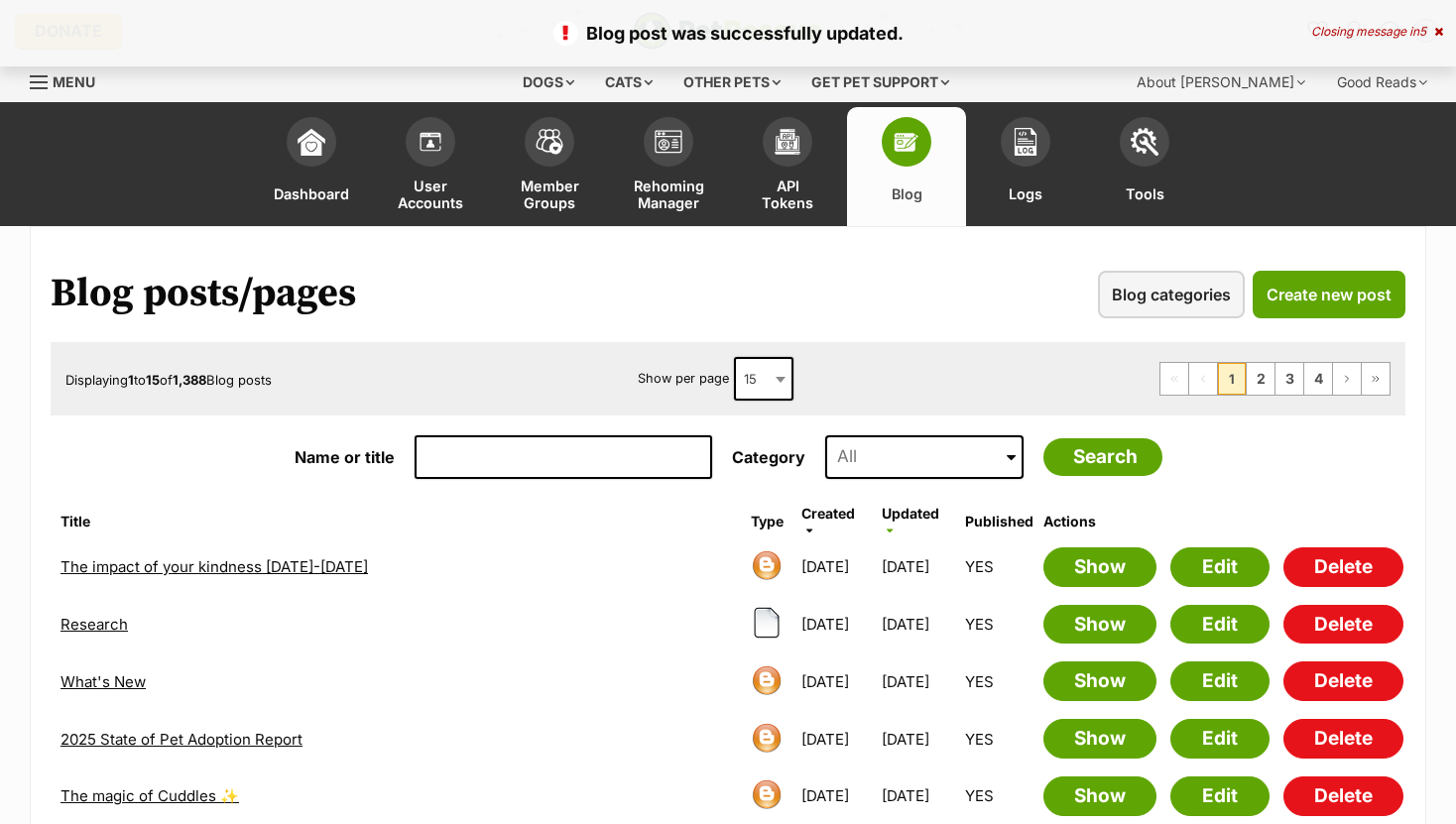scroll, scrollTop: 0, scrollLeft: 0, axis: both 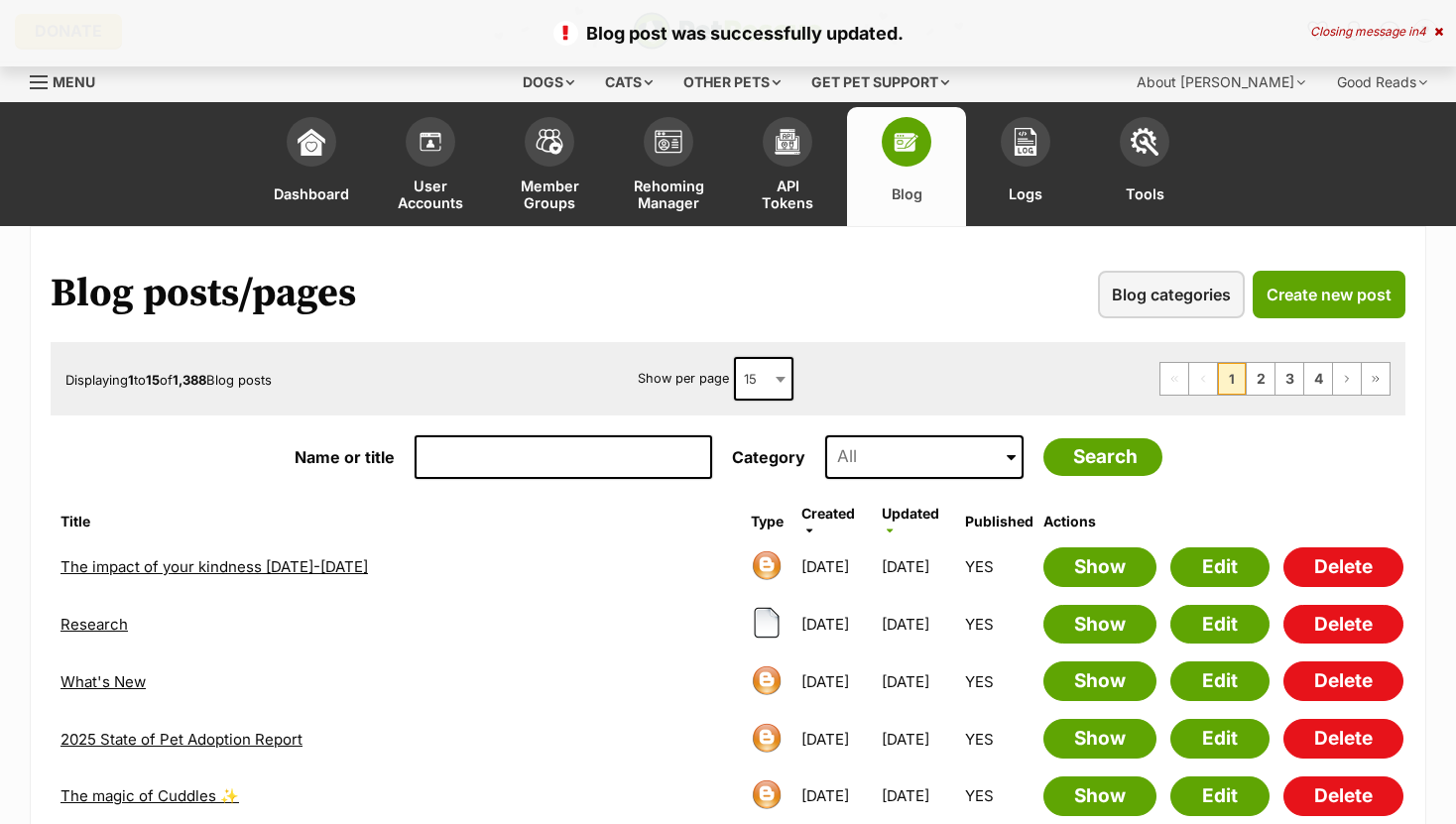 click on "The impact of your kindness 2024-2025" at bounding box center [214, 566] 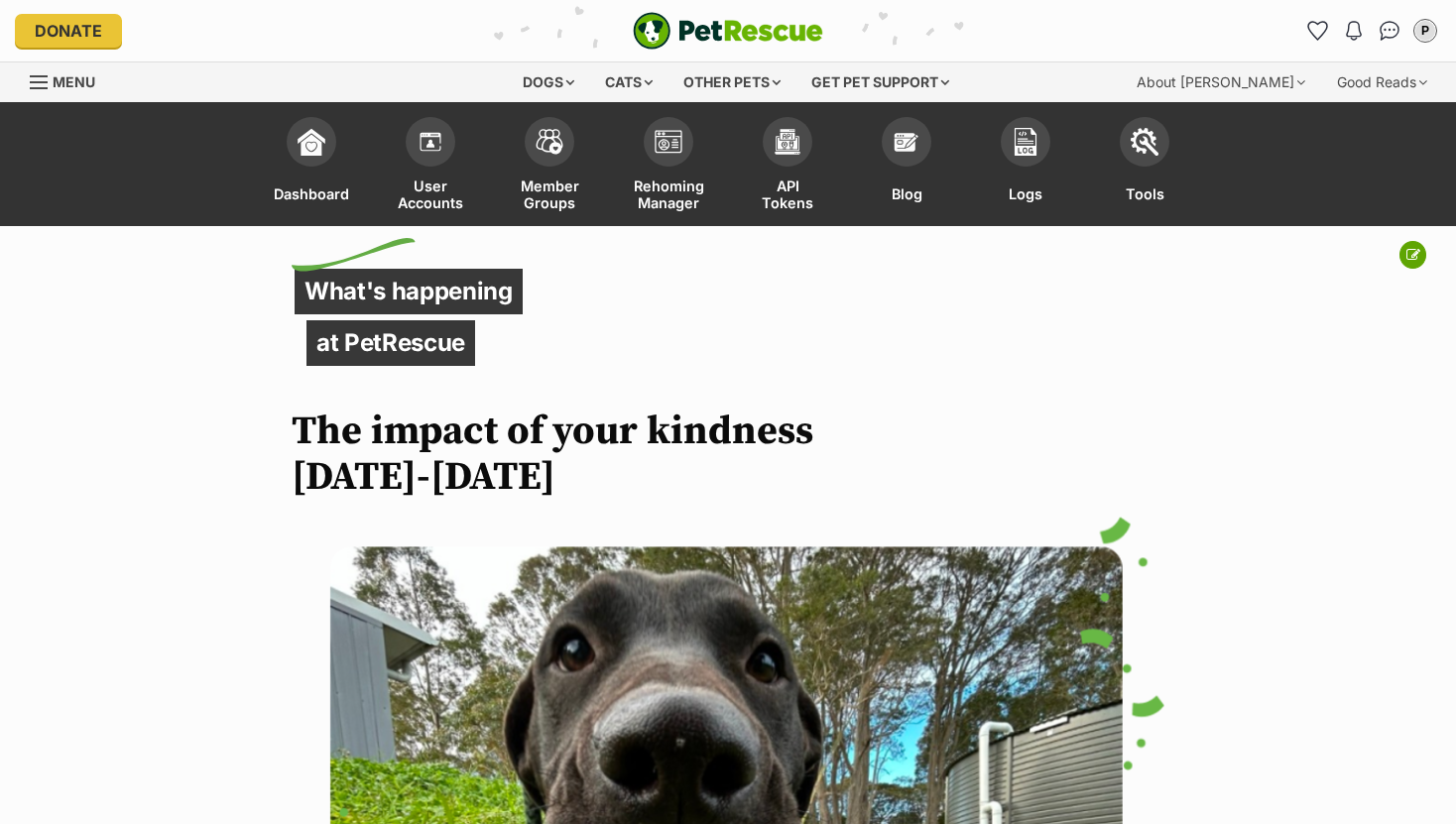 scroll, scrollTop: 0, scrollLeft: 0, axis: both 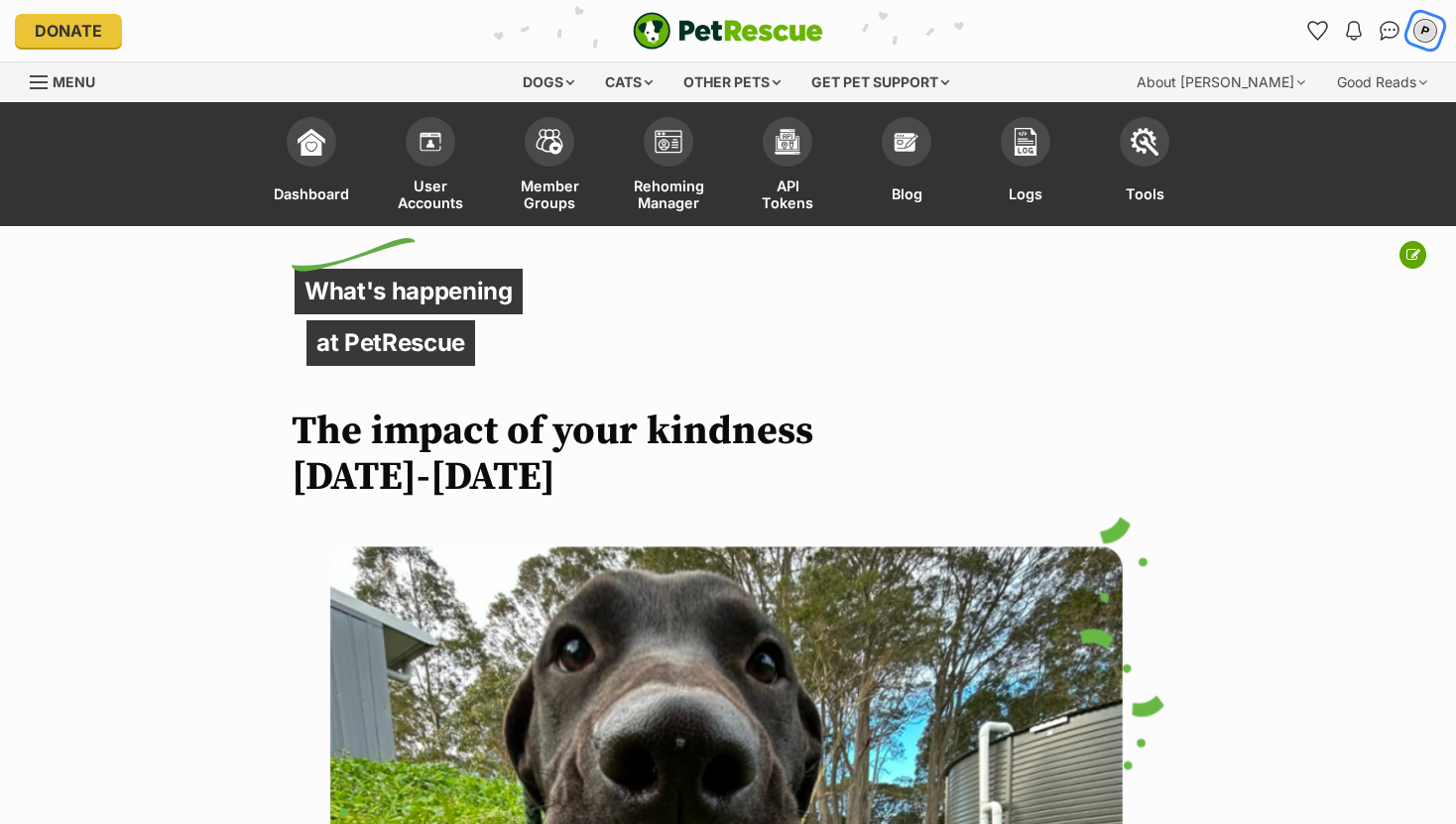 click on "P" at bounding box center (1425, 31) 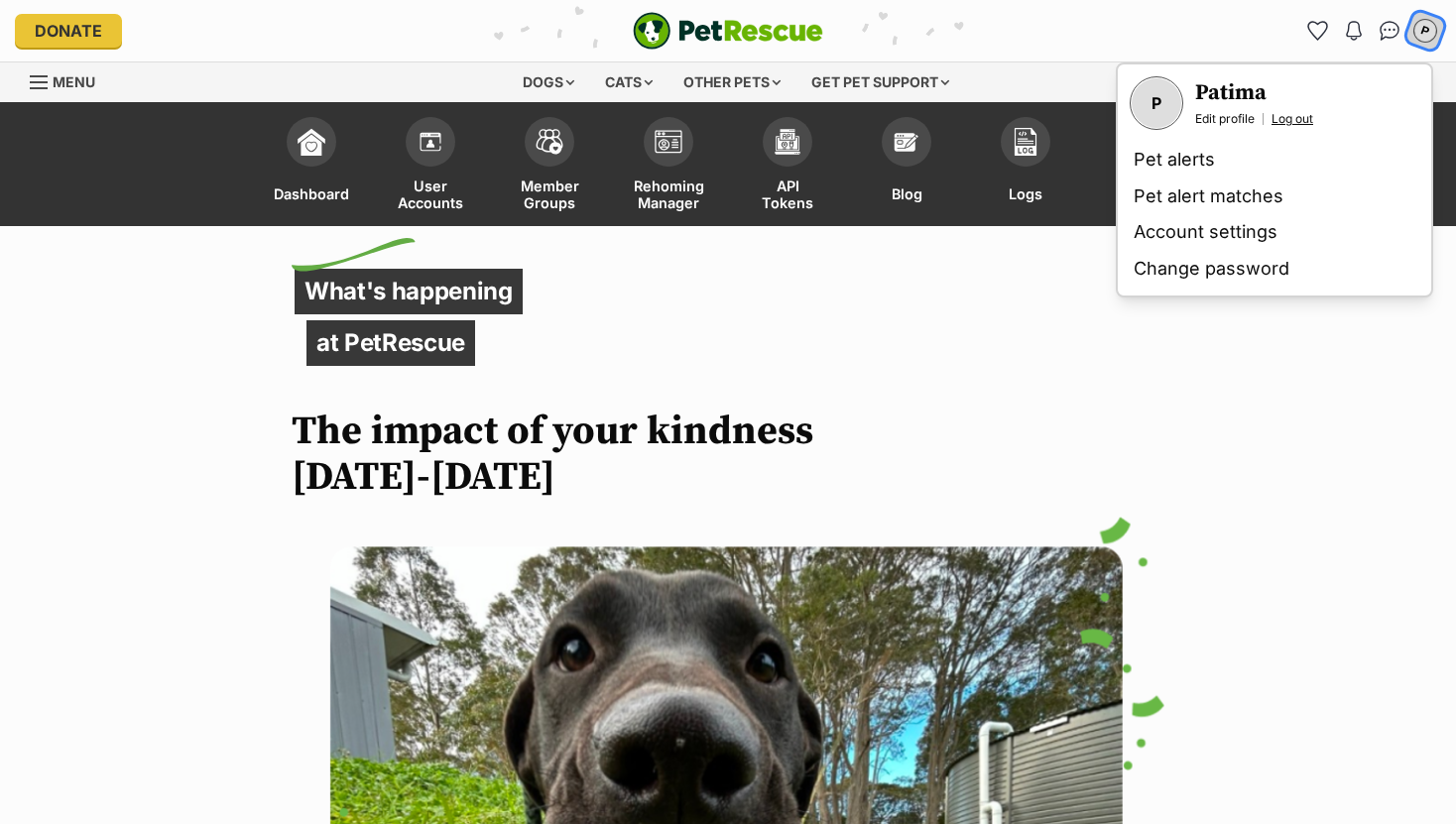 click on "Log out" at bounding box center (1292, 119) 